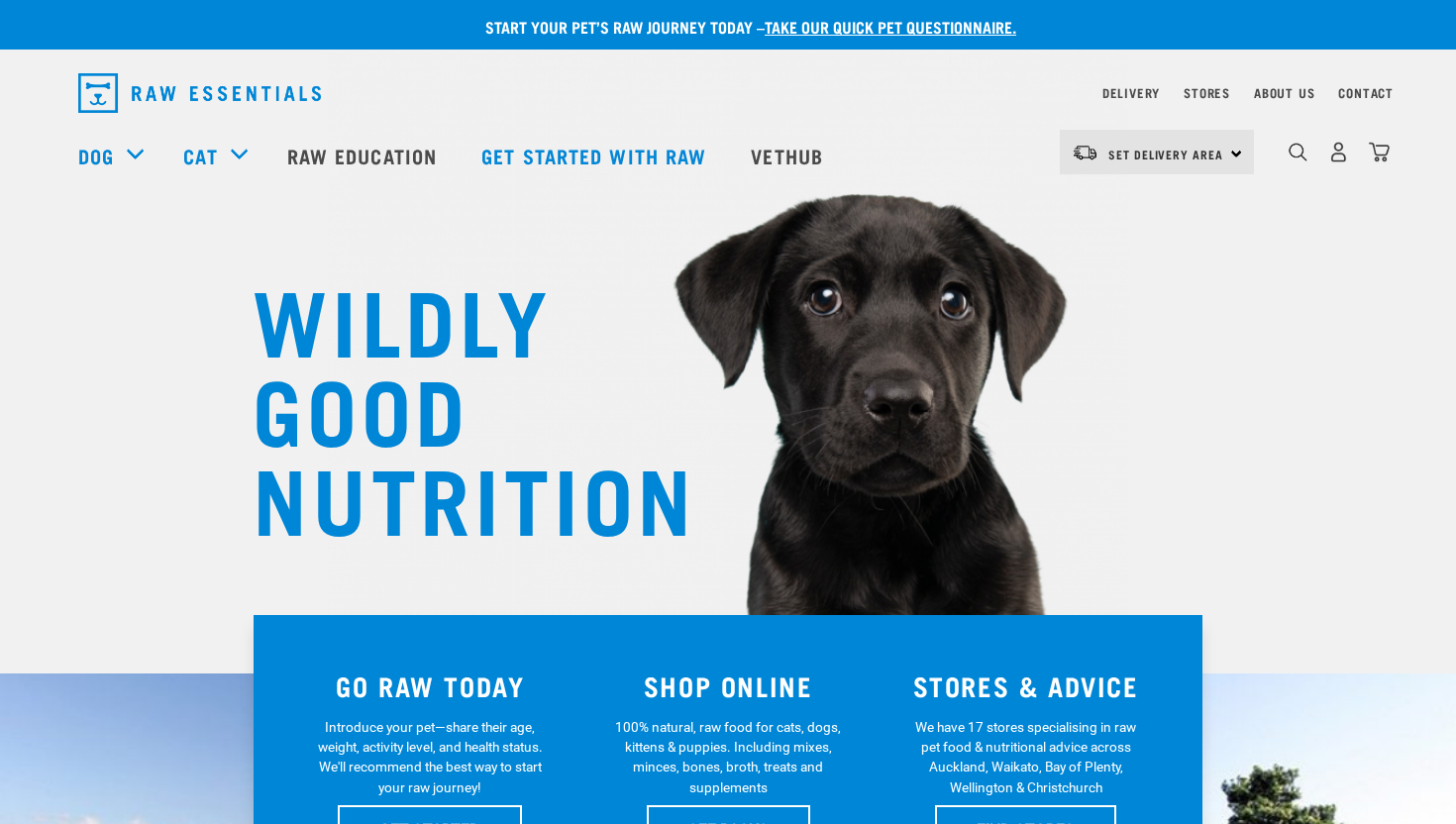 scroll, scrollTop: 0, scrollLeft: 0, axis: both 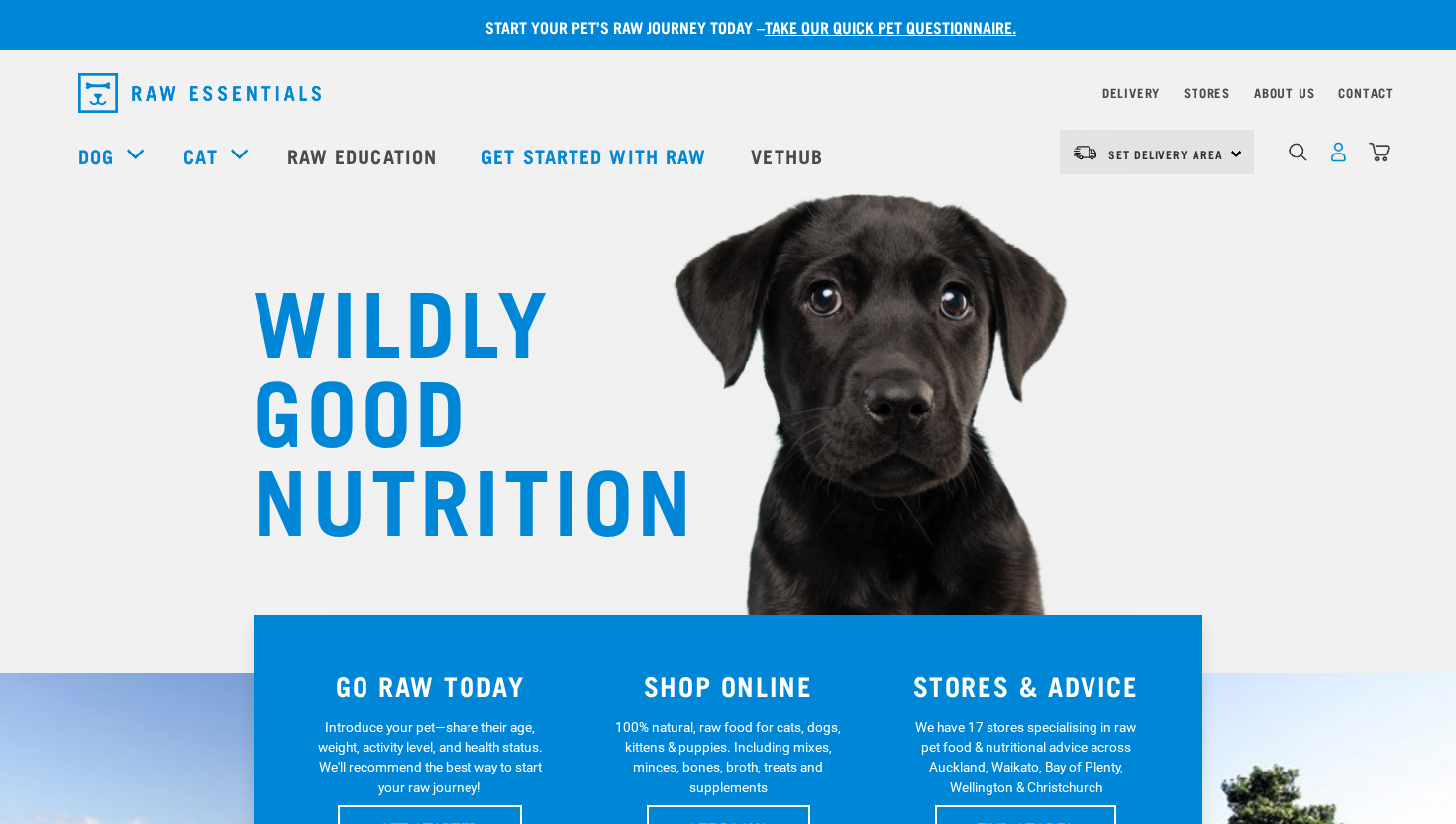 click at bounding box center [1338, 152] 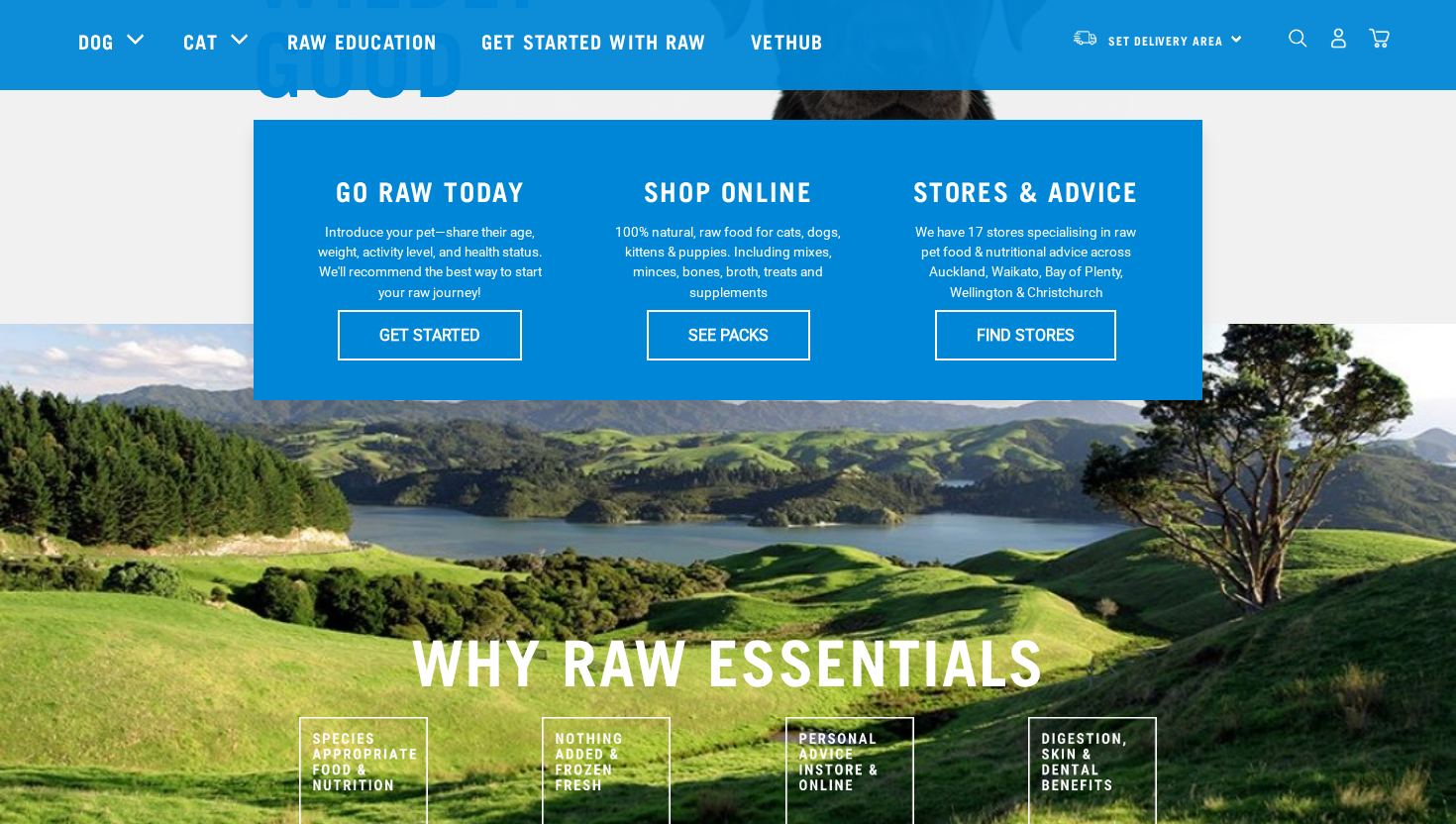 scroll, scrollTop: 420, scrollLeft: 0, axis: vertical 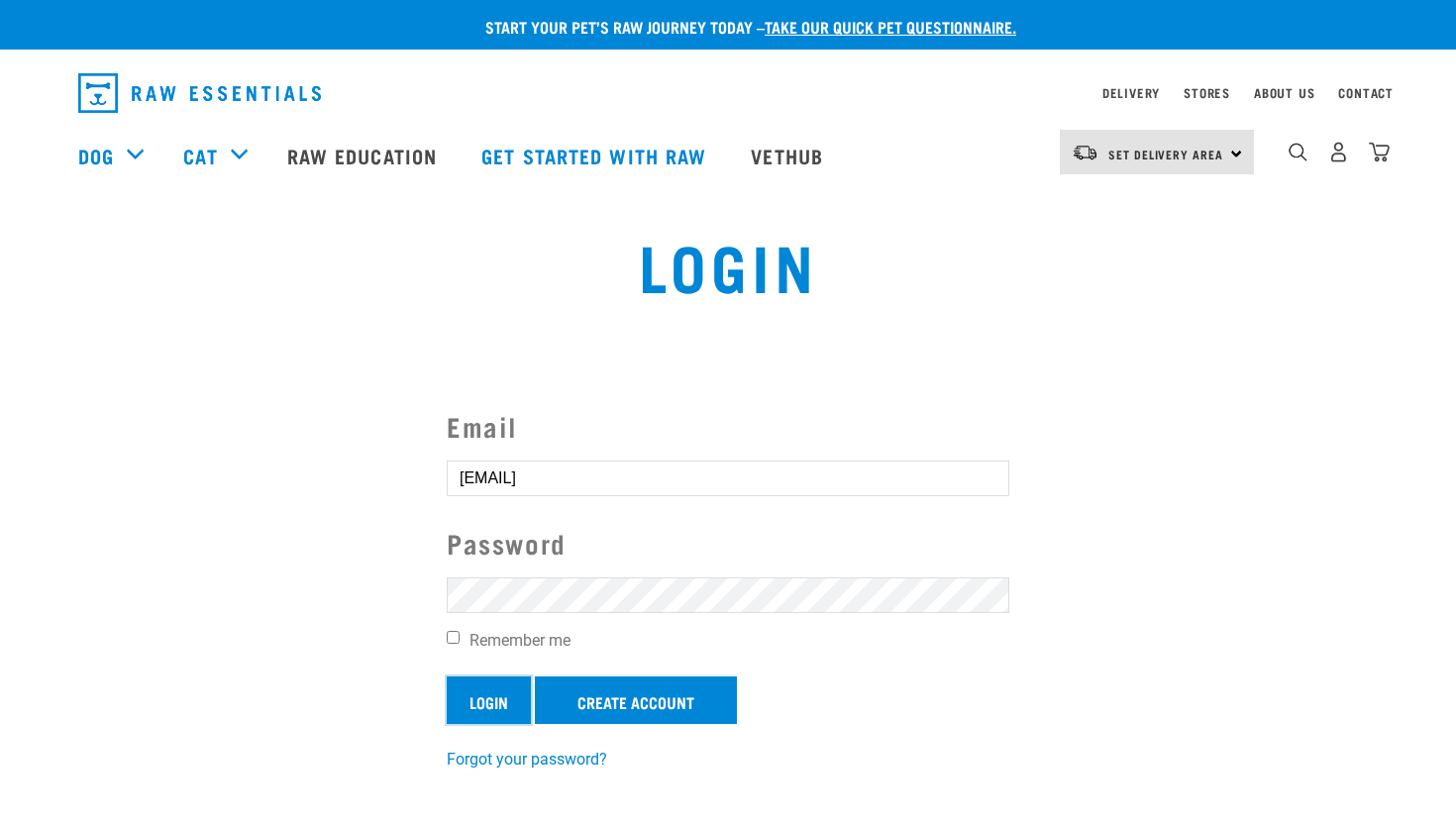 click on "Login" at bounding box center [488, 700] 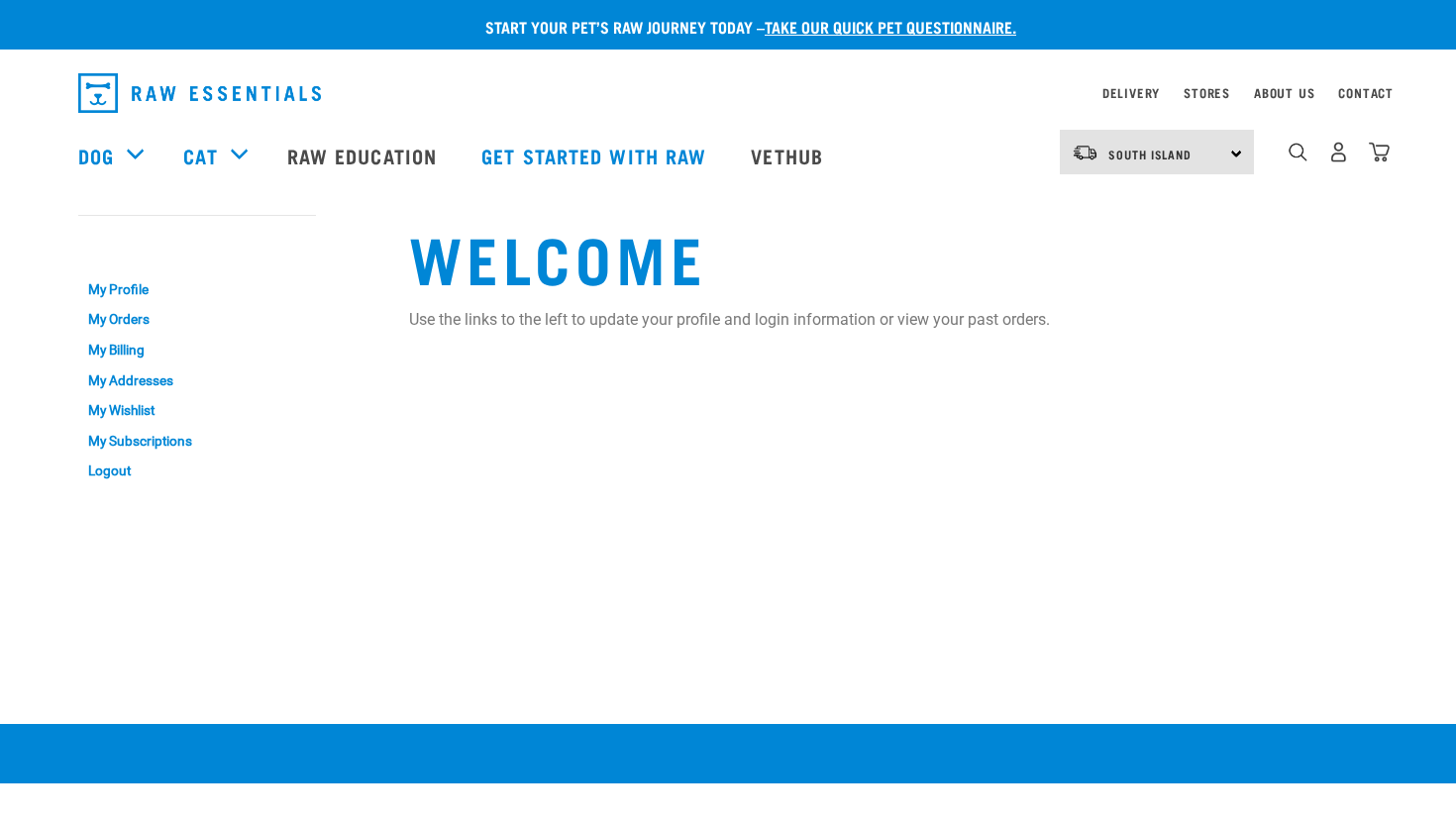 scroll, scrollTop: 0, scrollLeft: 0, axis: both 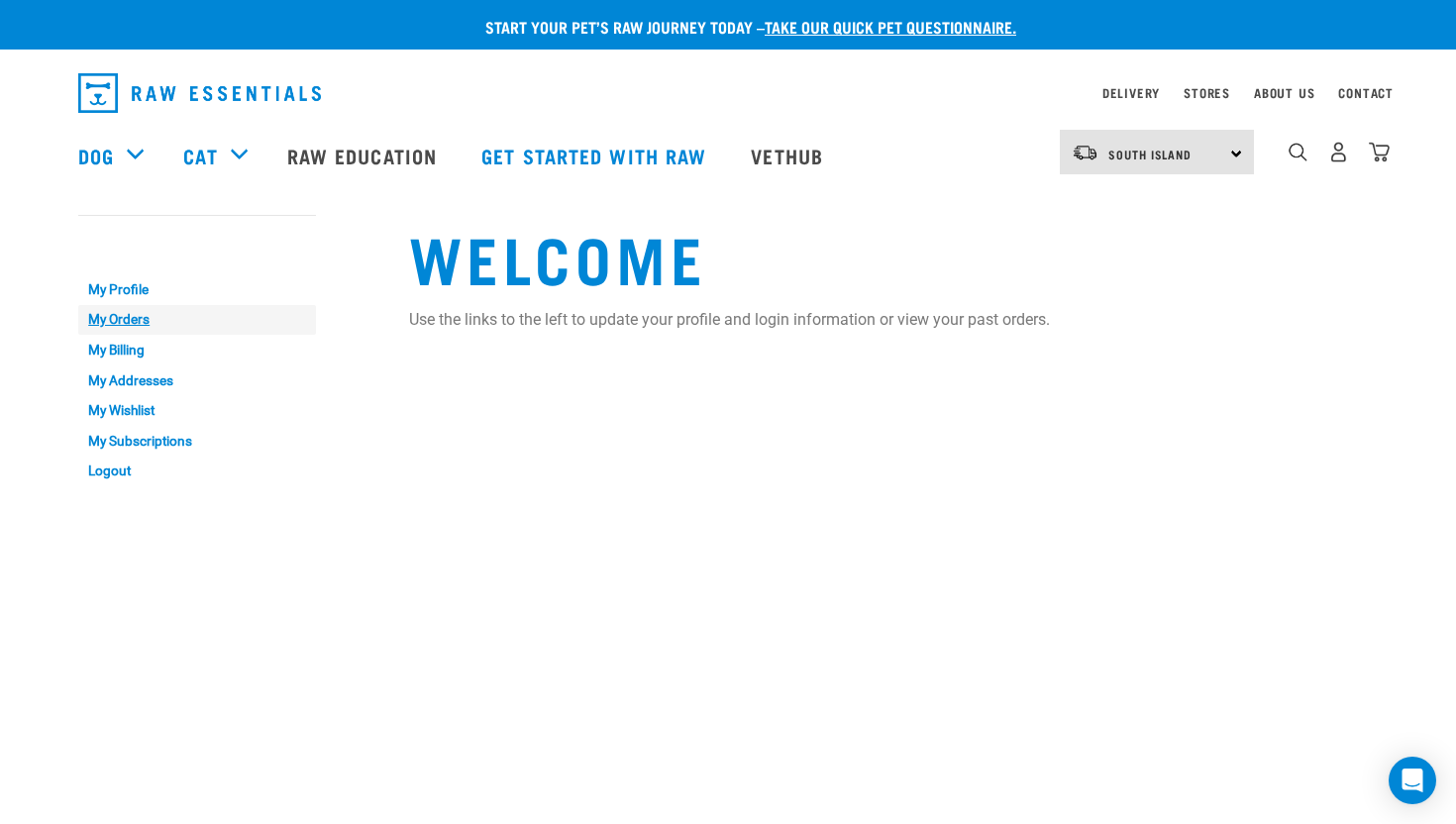 click on "My Orders" at bounding box center (197, 320) 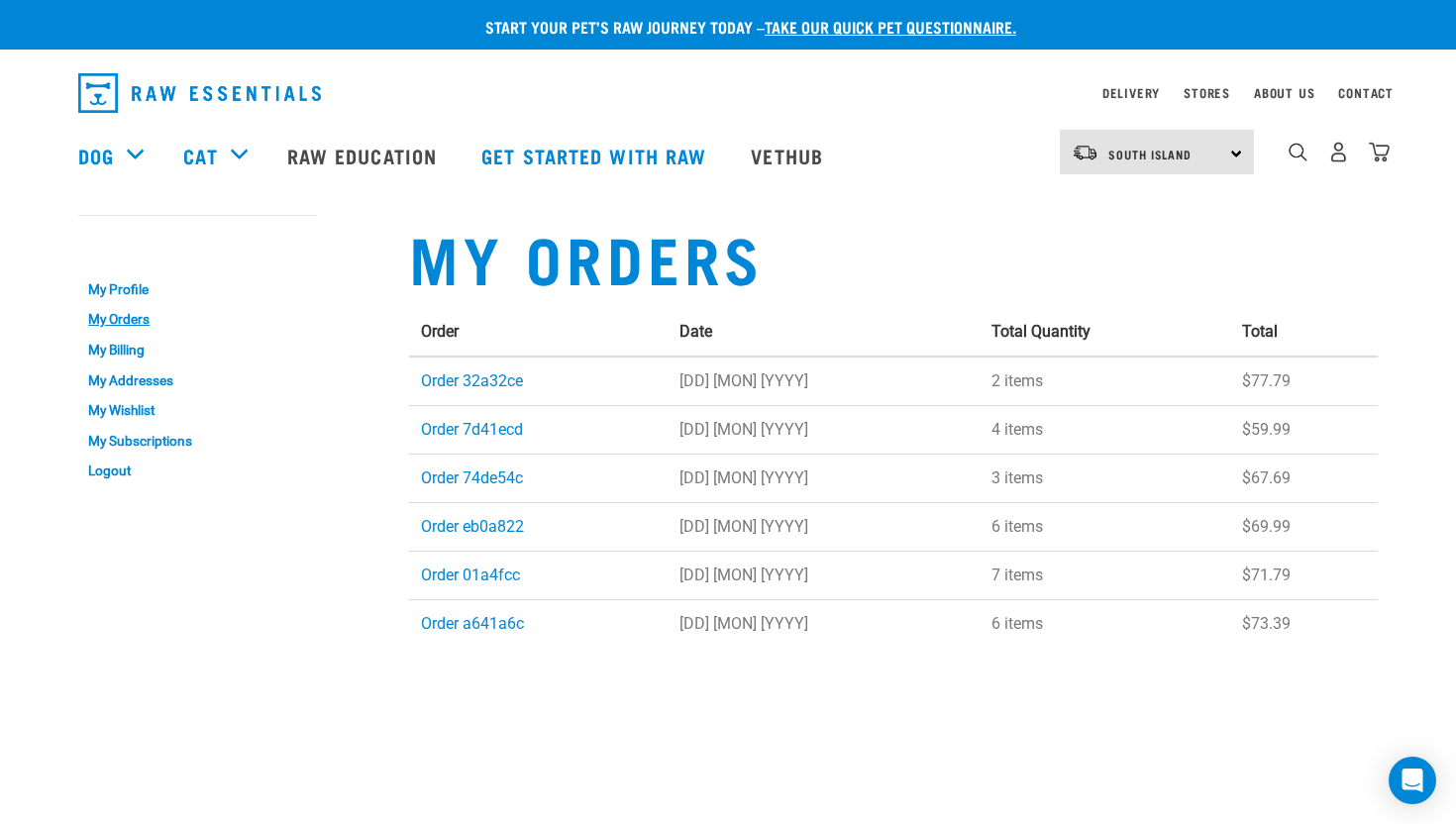 scroll, scrollTop: 0, scrollLeft: 0, axis: both 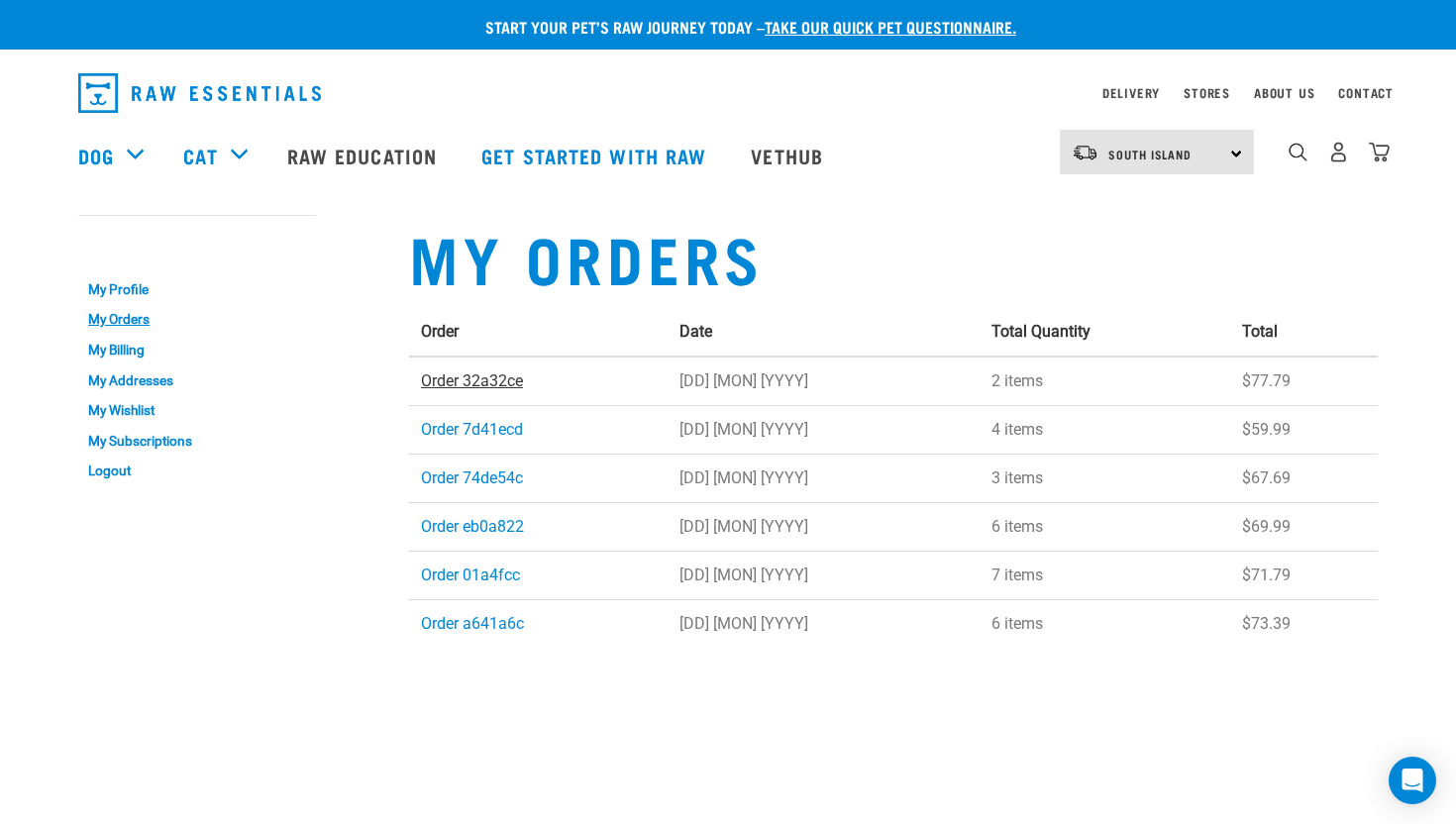 click on "Order 32a32ce" at bounding box center (471, 380) 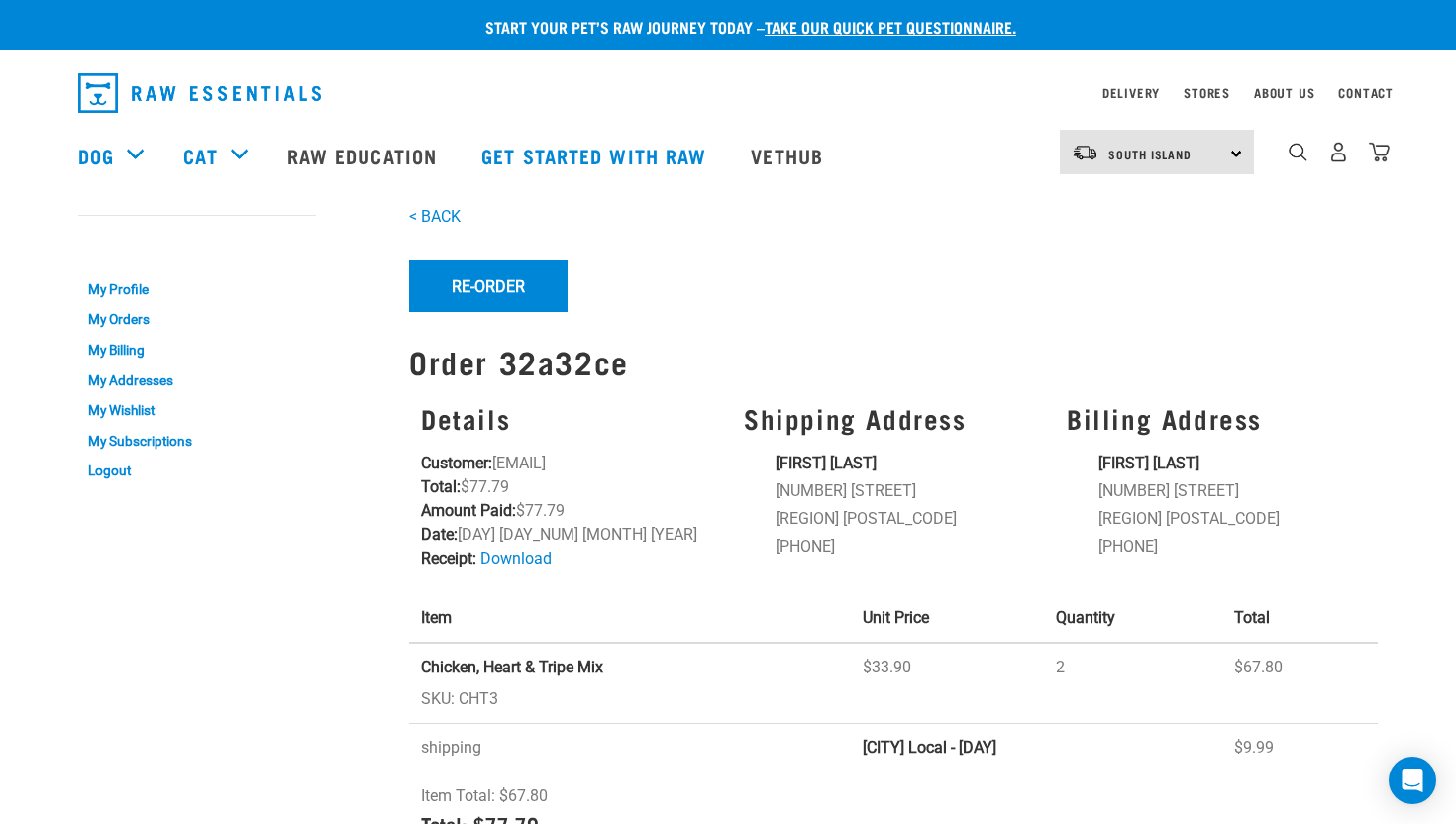 scroll, scrollTop: 0, scrollLeft: 0, axis: both 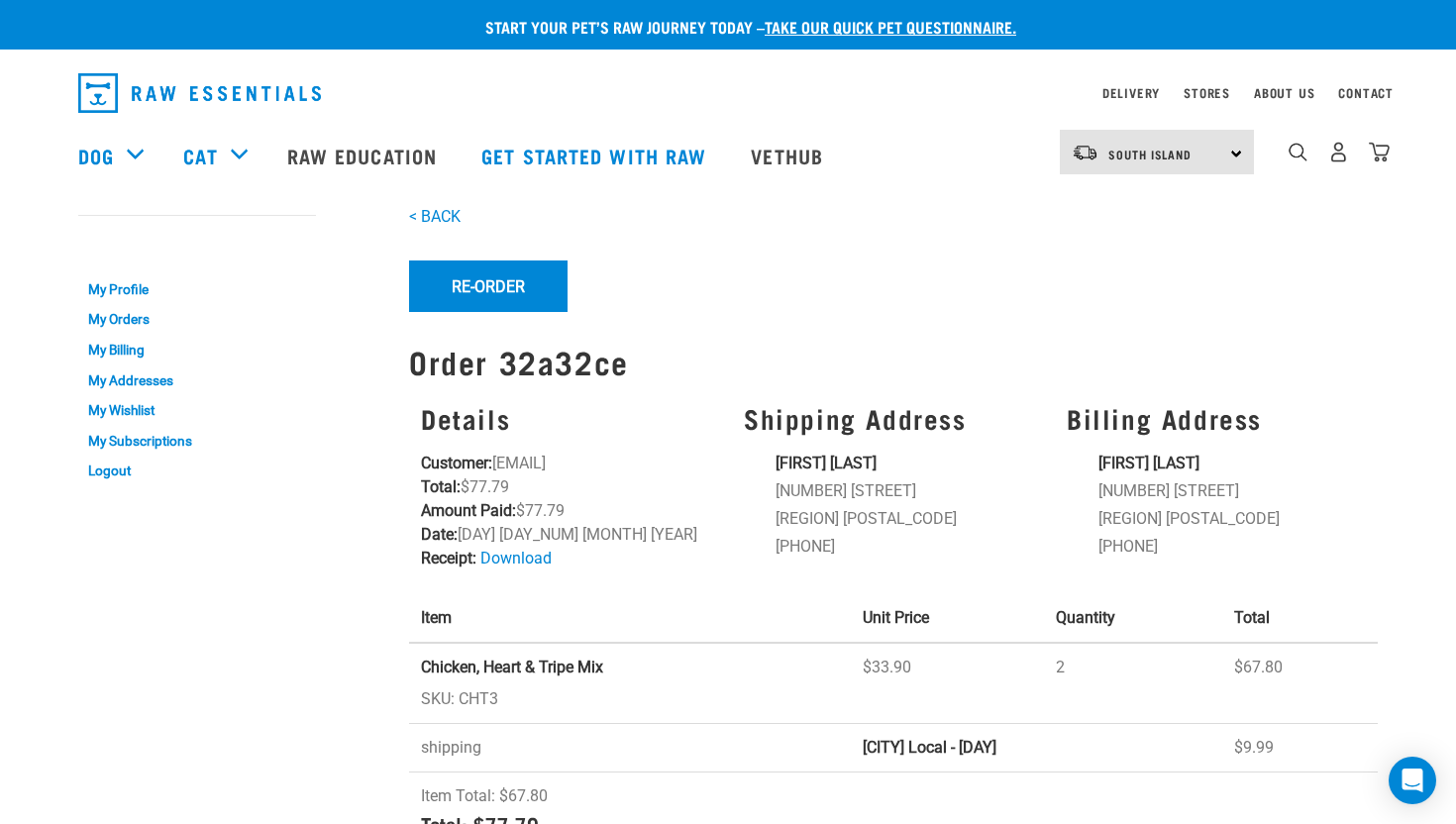 click on "< BACK
Re-Order
Re-order
Order [ORDER_NUMBER]
Details
Customer:  [EMAIL]
Total:  $77.79
Amount Paid:  $77.79
Date:  [DATE]
Receipt:   Download
Shipping Address
[FIRST] [LAST]
[NUMBER] [STREET]
[PHONE]
2" at bounding box center [893, 532] 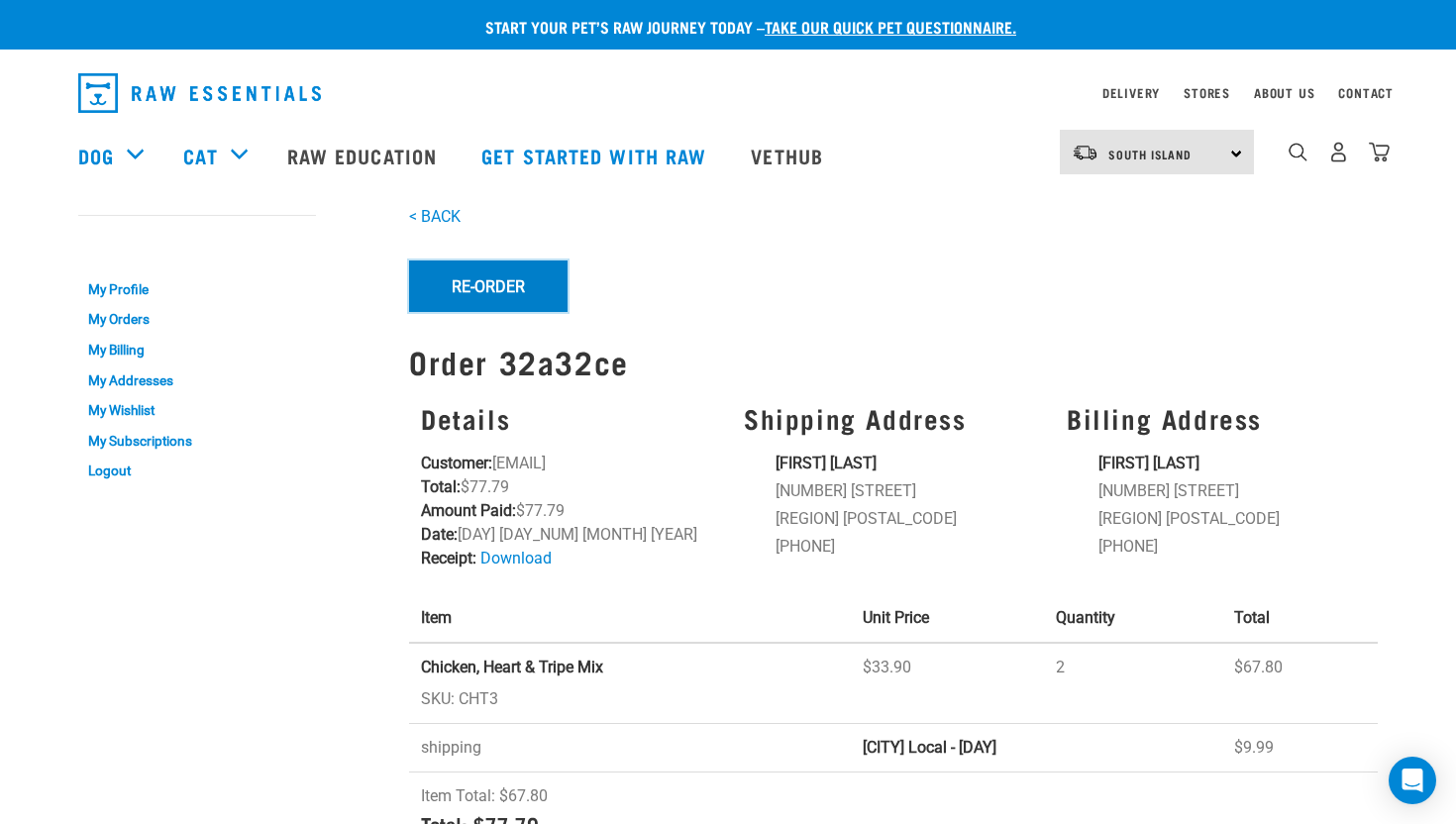click on "Re-Order" at bounding box center [488, 286] 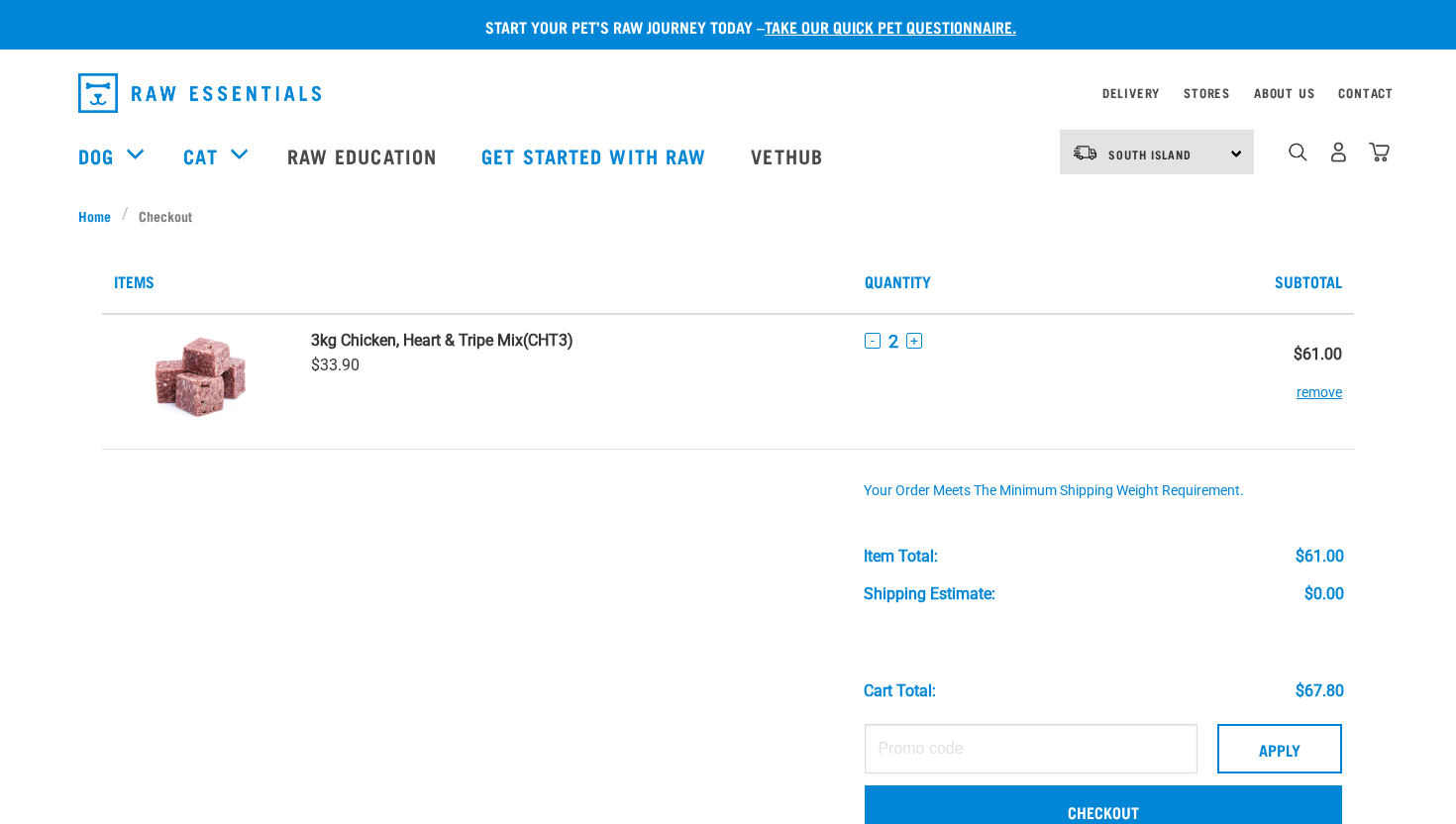 scroll, scrollTop: 0, scrollLeft: 0, axis: both 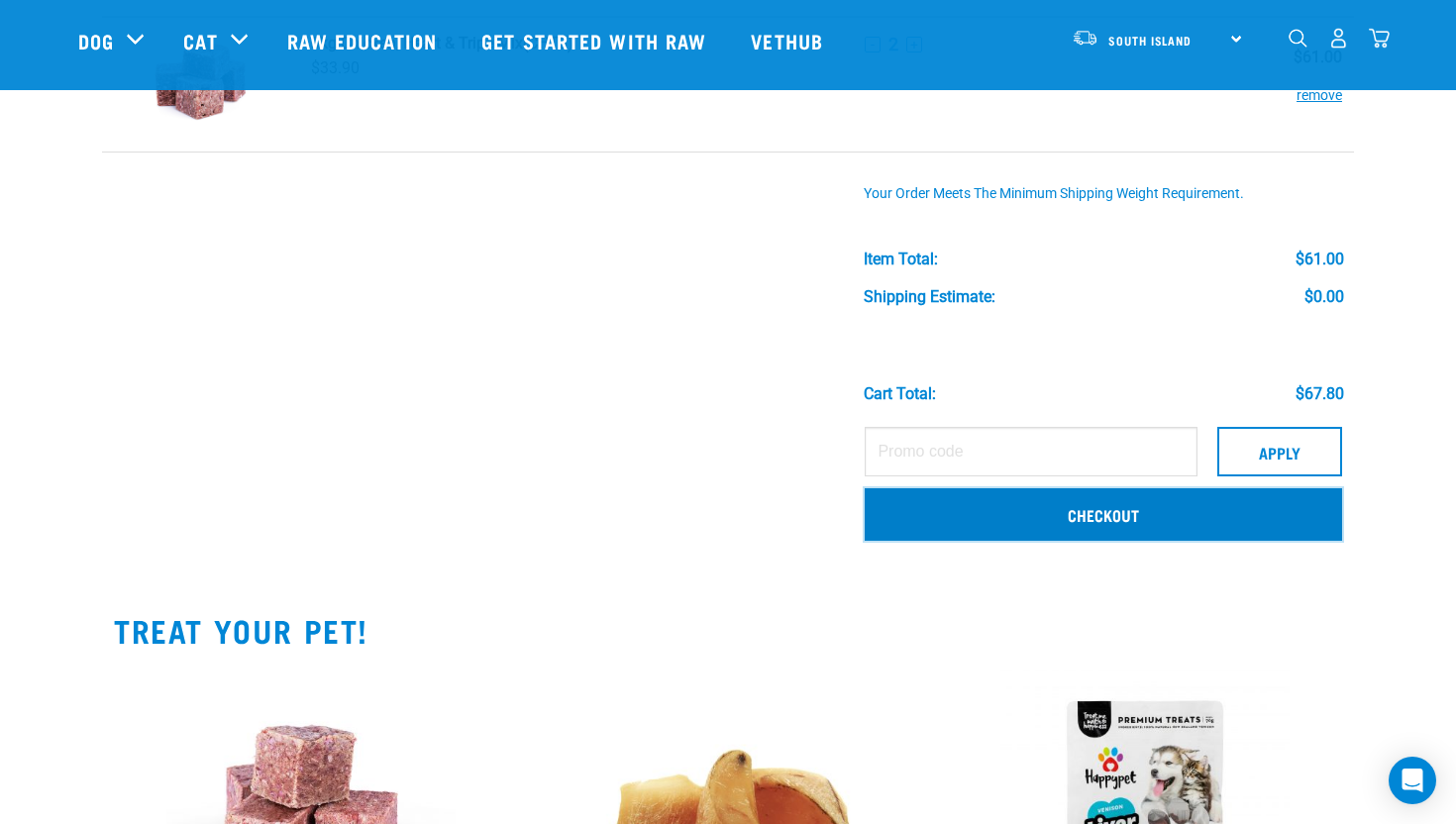 click on "Checkout" at bounding box center (1103, 514) 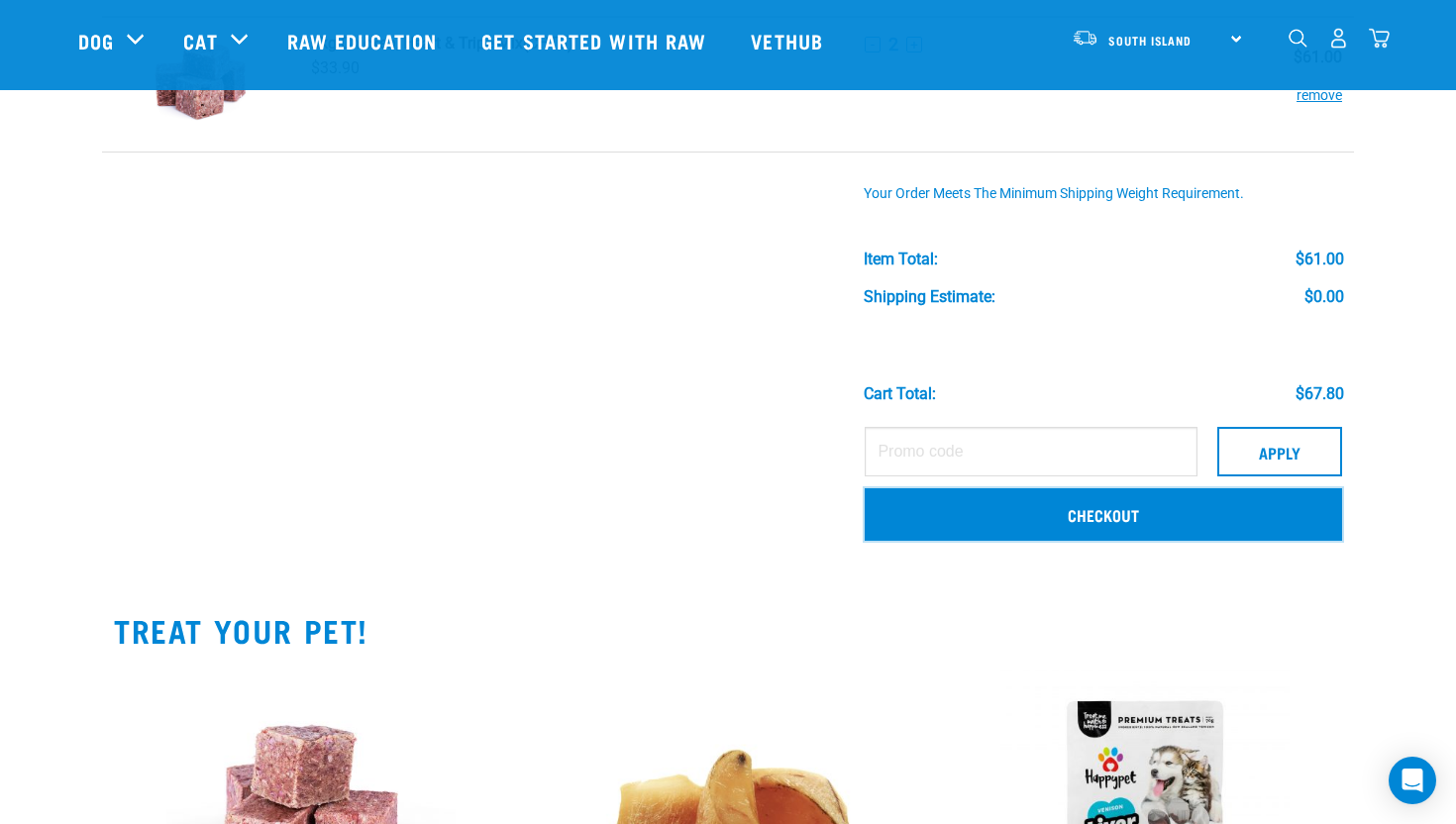 scroll, scrollTop: 279, scrollLeft: 0, axis: vertical 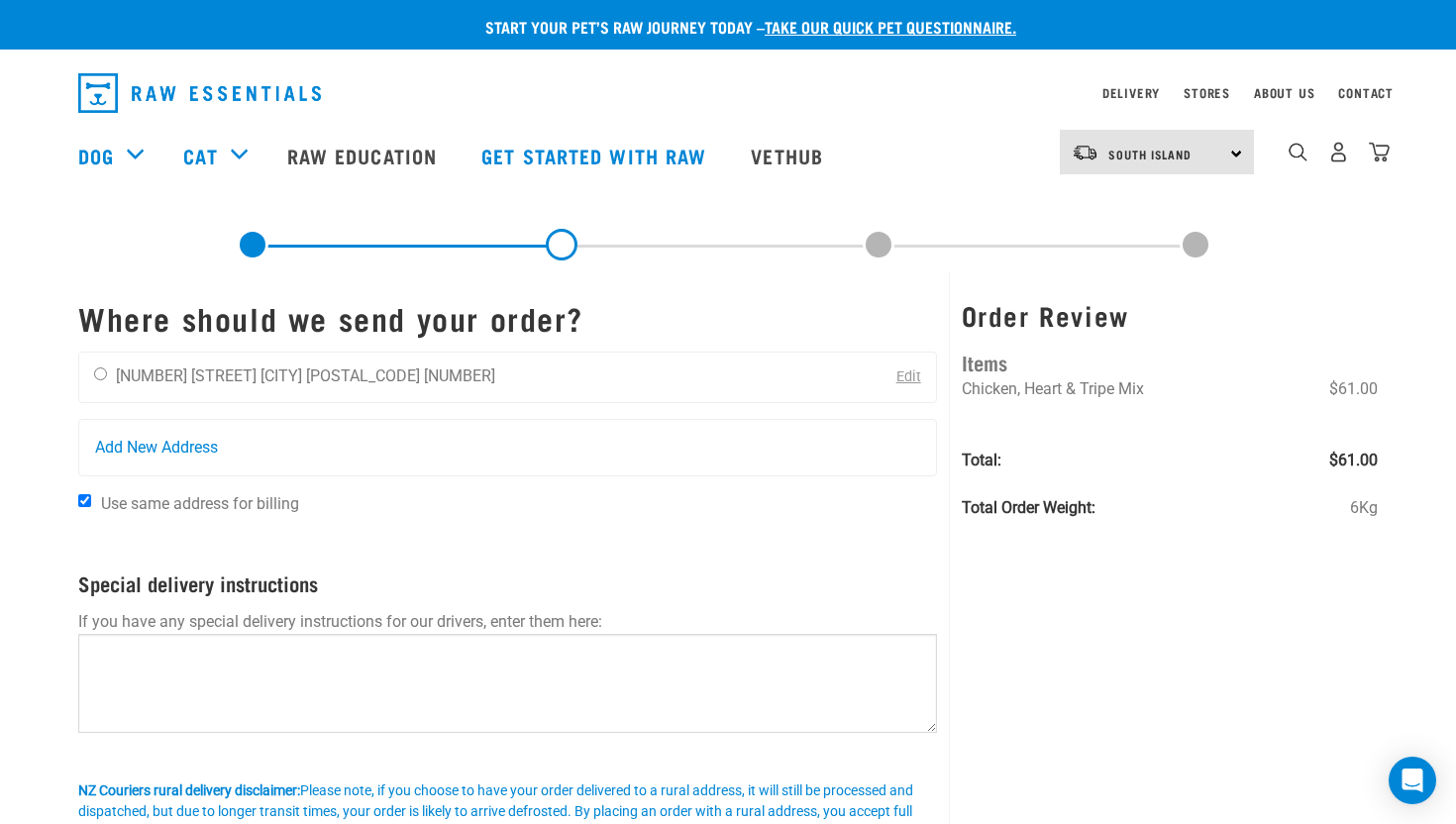 click on "Ana-Maria Didenco
147A Holly Road
Canterbury
8014
02108376514
Edit" at bounding box center [507, 377] 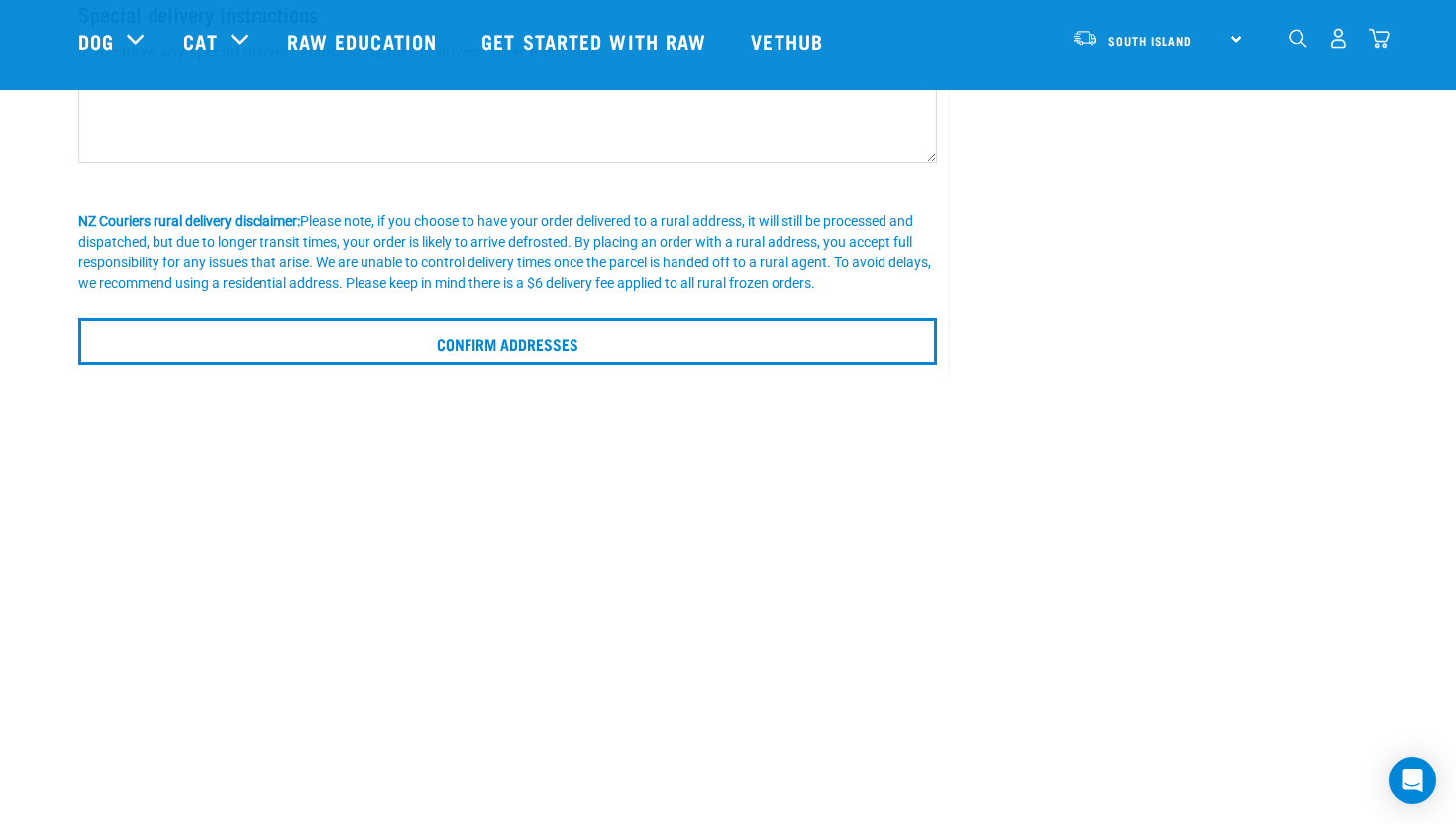 scroll, scrollTop: 478, scrollLeft: 0, axis: vertical 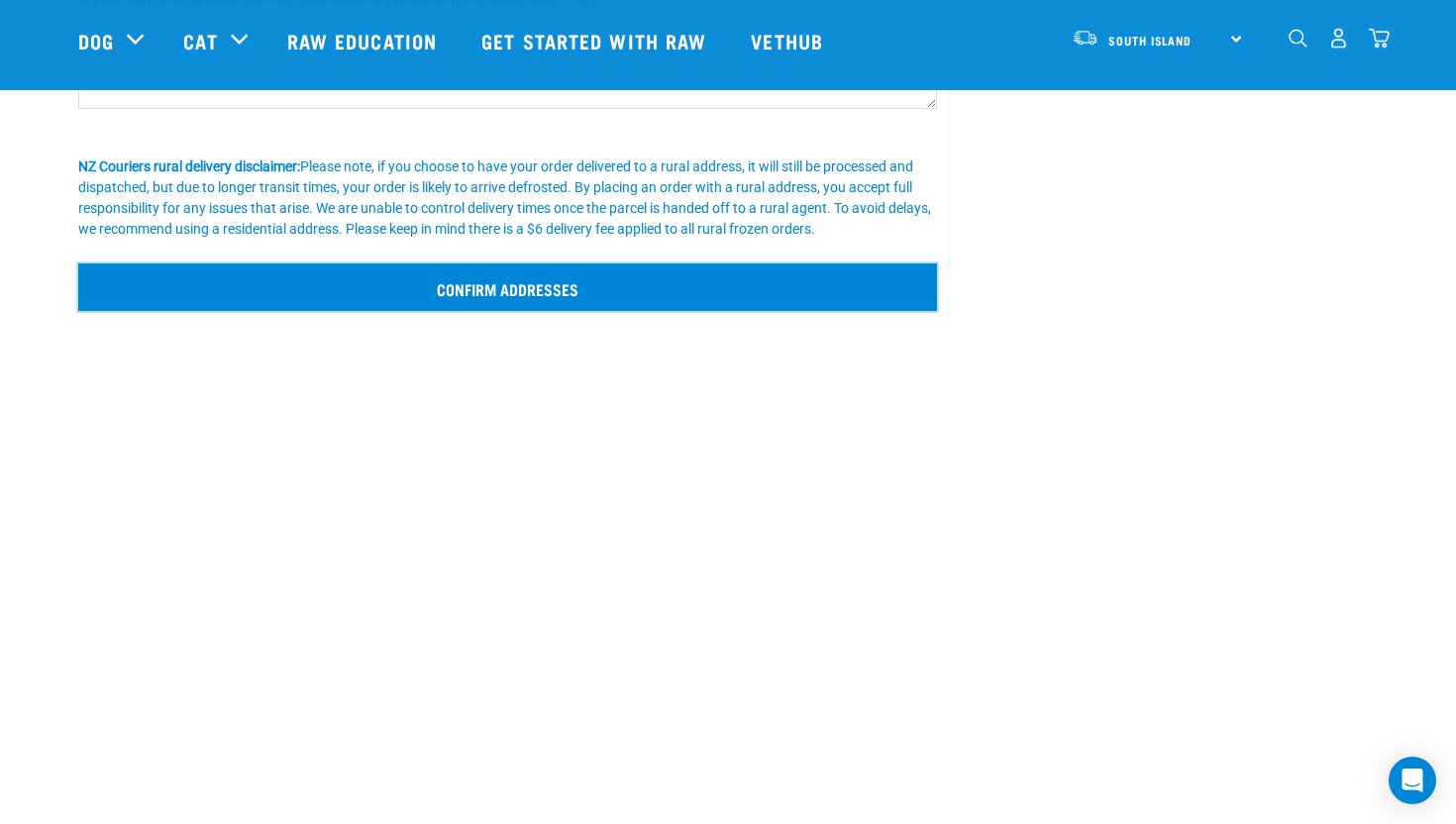 click on "Confirm addresses" at bounding box center [507, 287] 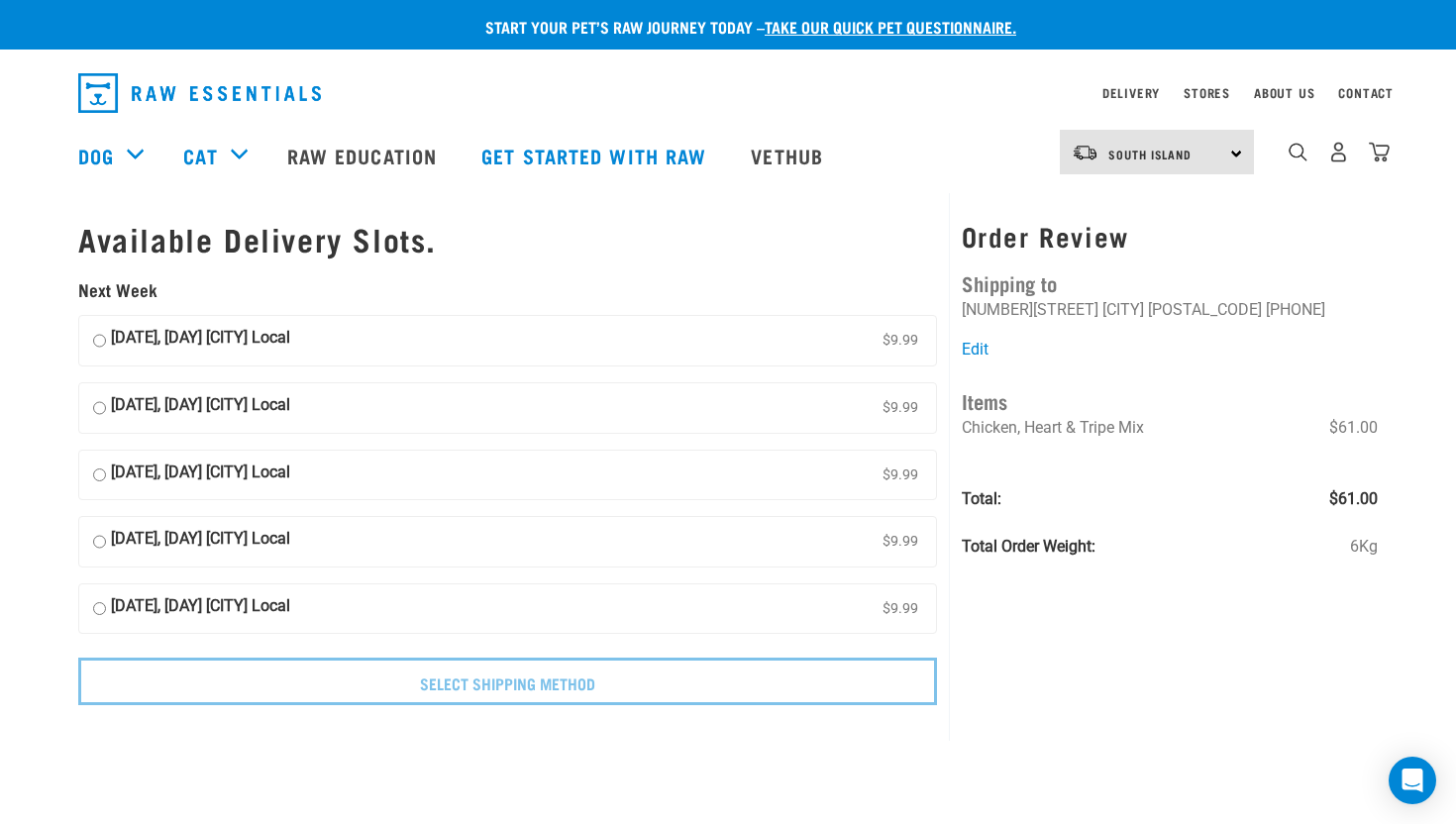 scroll, scrollTop: 0, scrollLeft: 0, axis: both 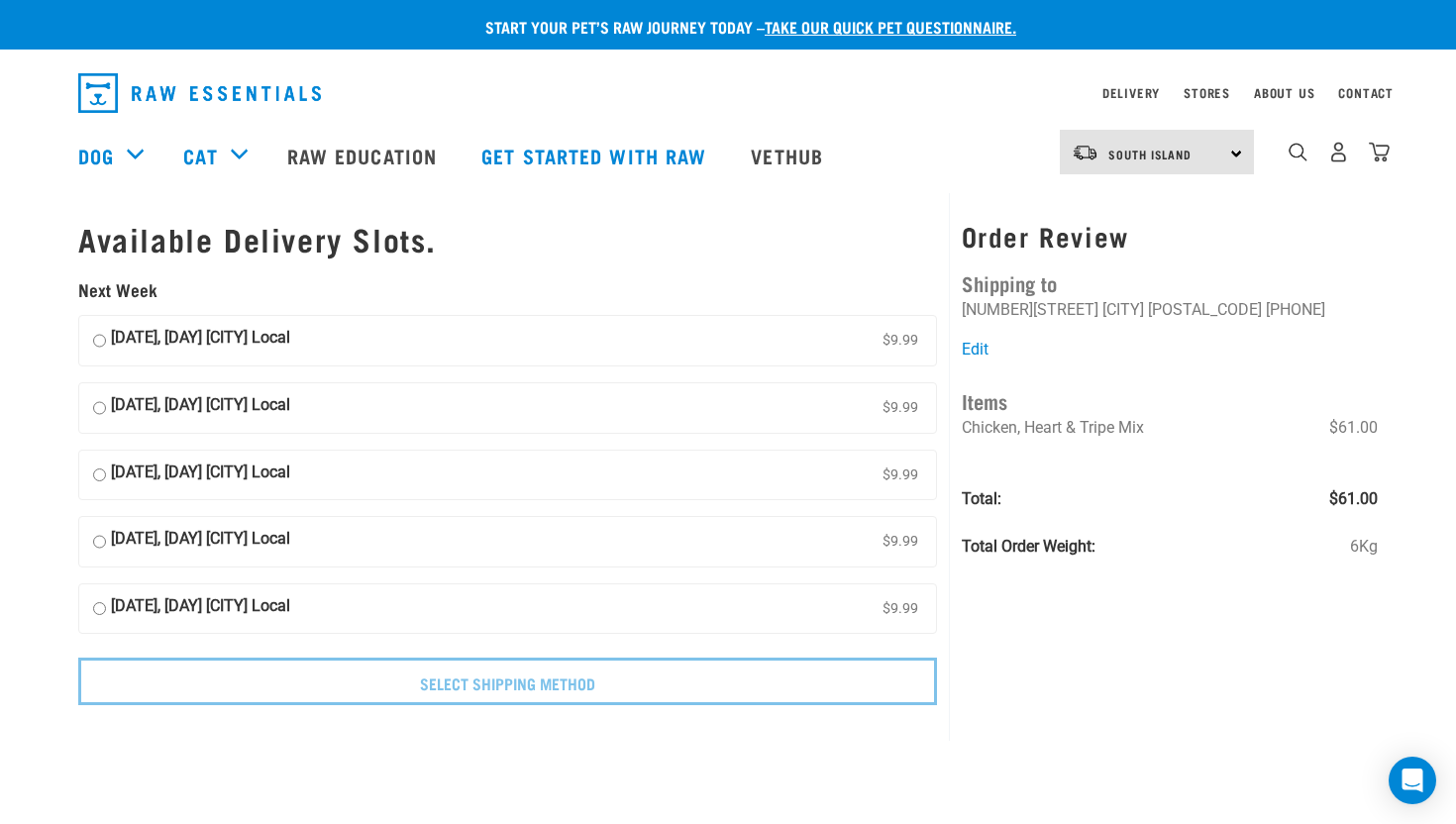 click on "04 August, Monday Christchurch Local
$9.99" at bounding box center (507, 341) 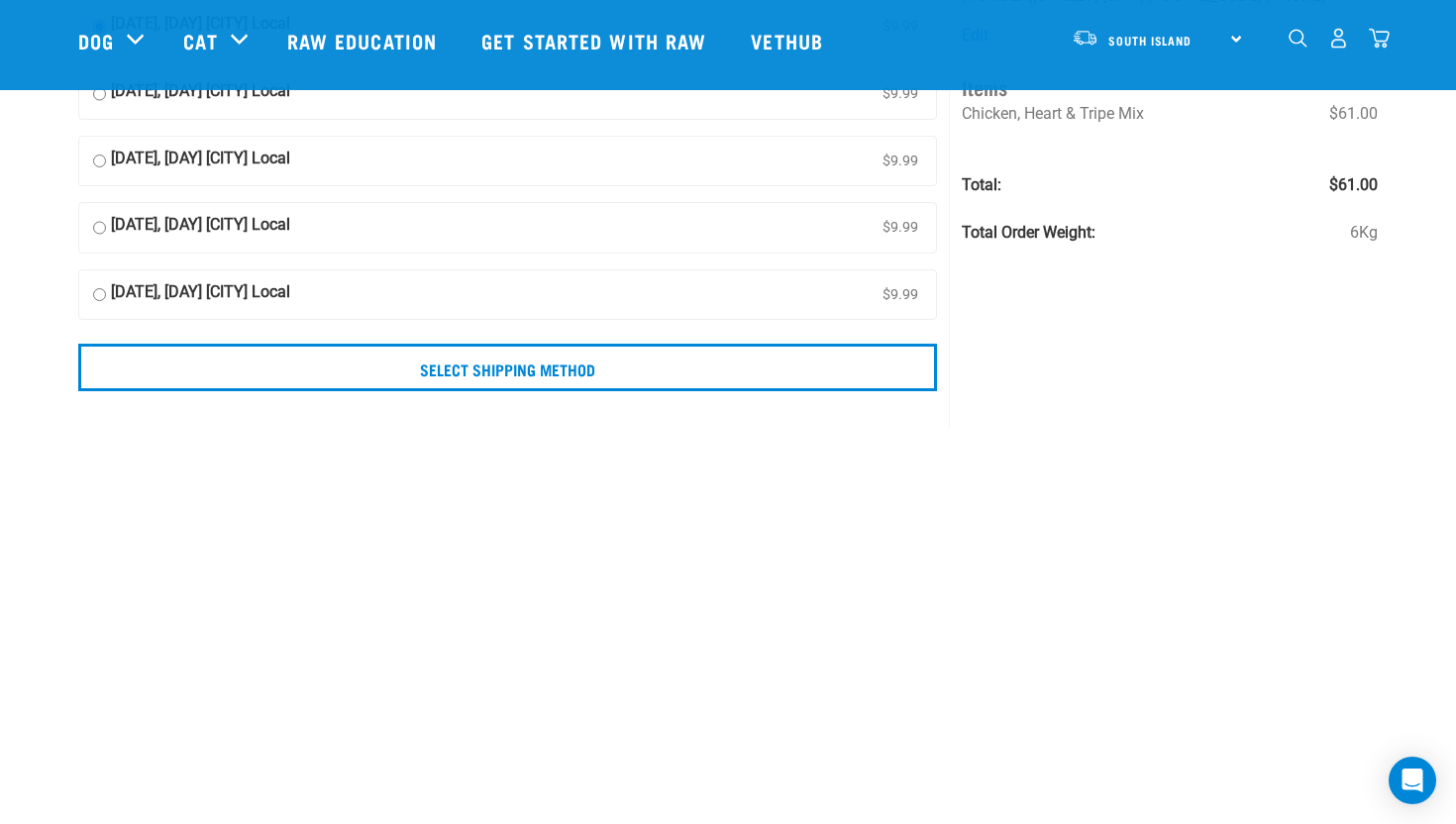 scroll, scrollTop: 216, scrollLeft: 0, axis: vertical 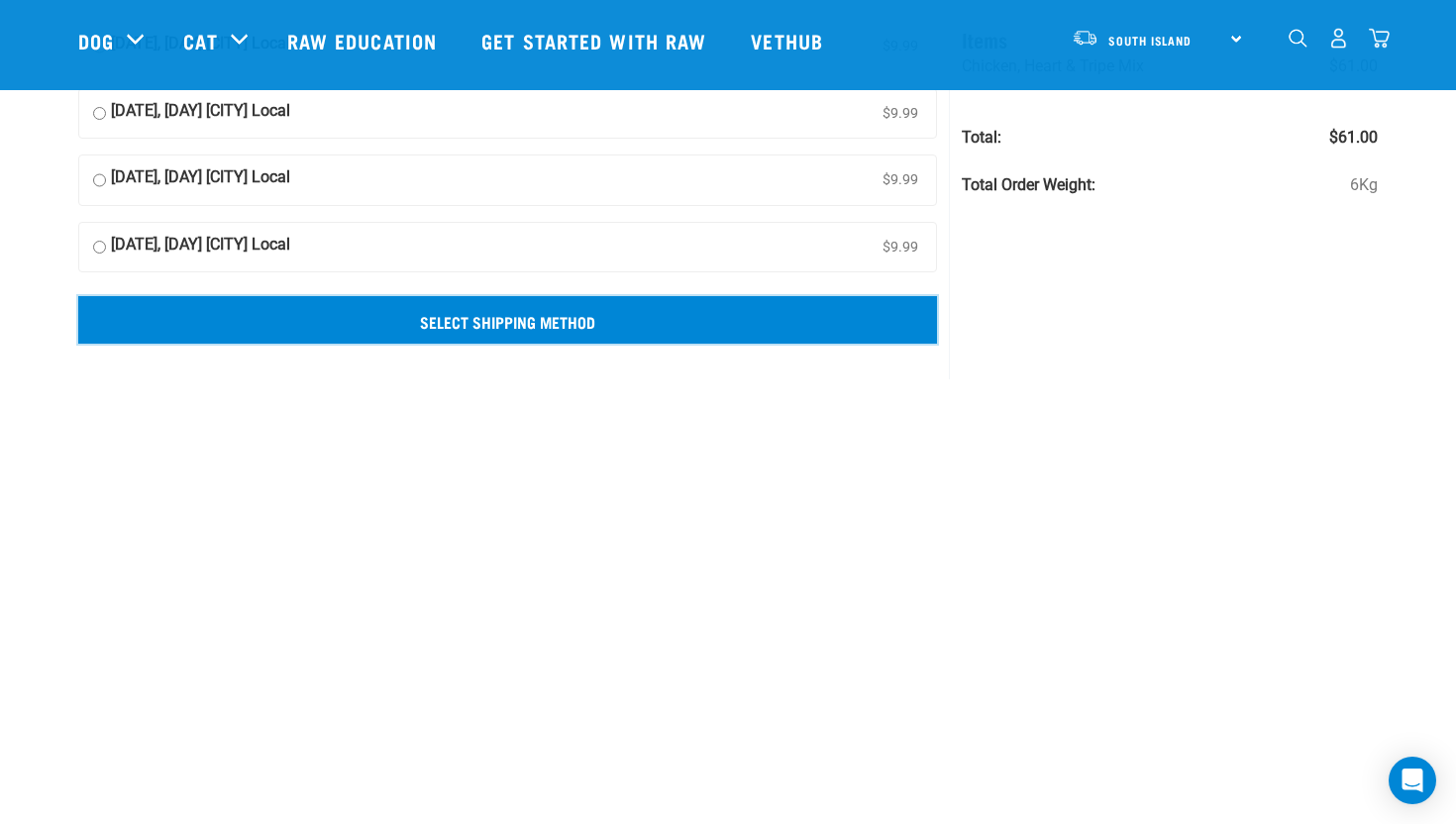 click on "Select Shipping Method" at bounding box center [507, 320] 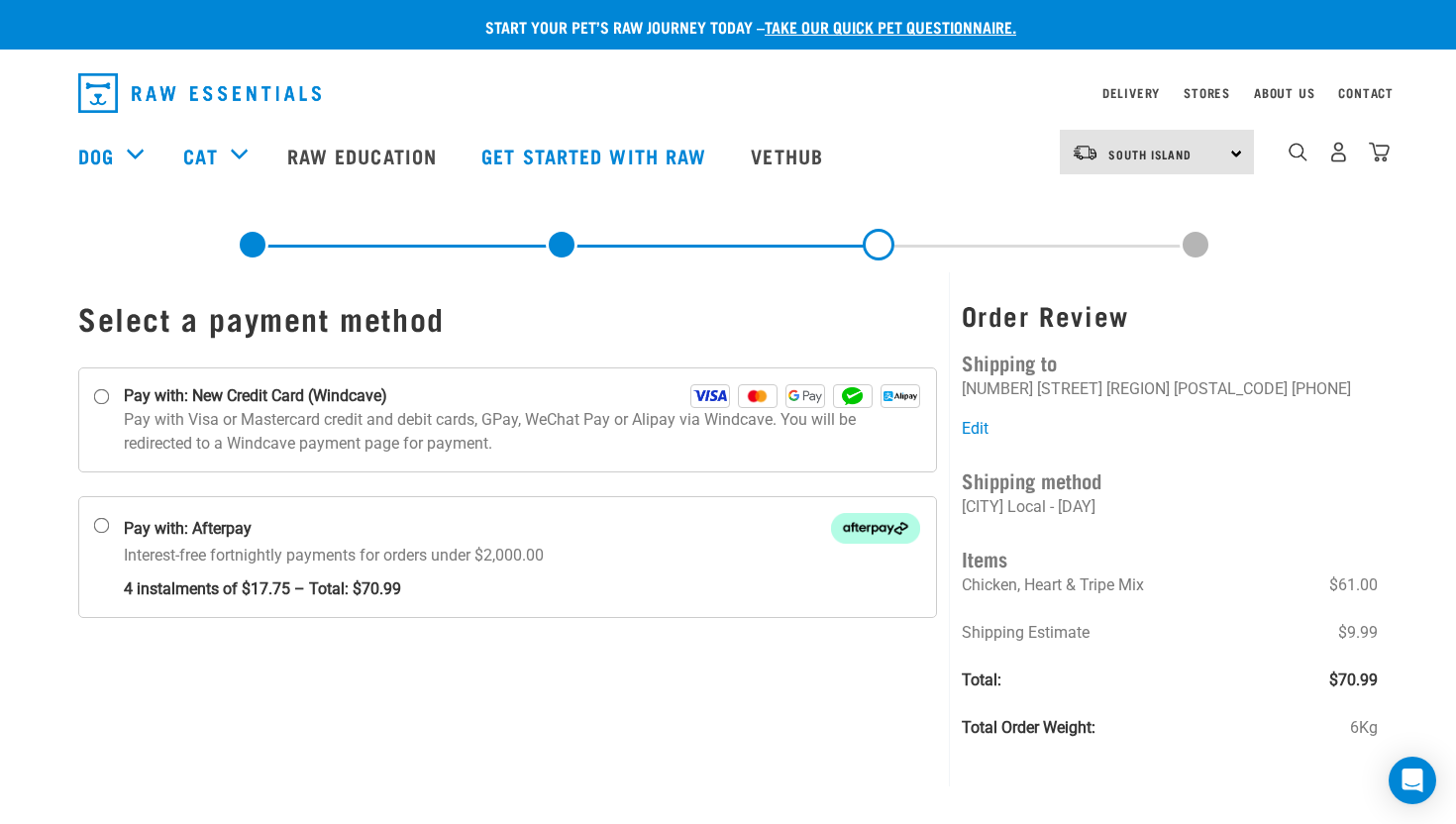 scroll, scrollTop: 0, scrollLeft: 0, axis: both 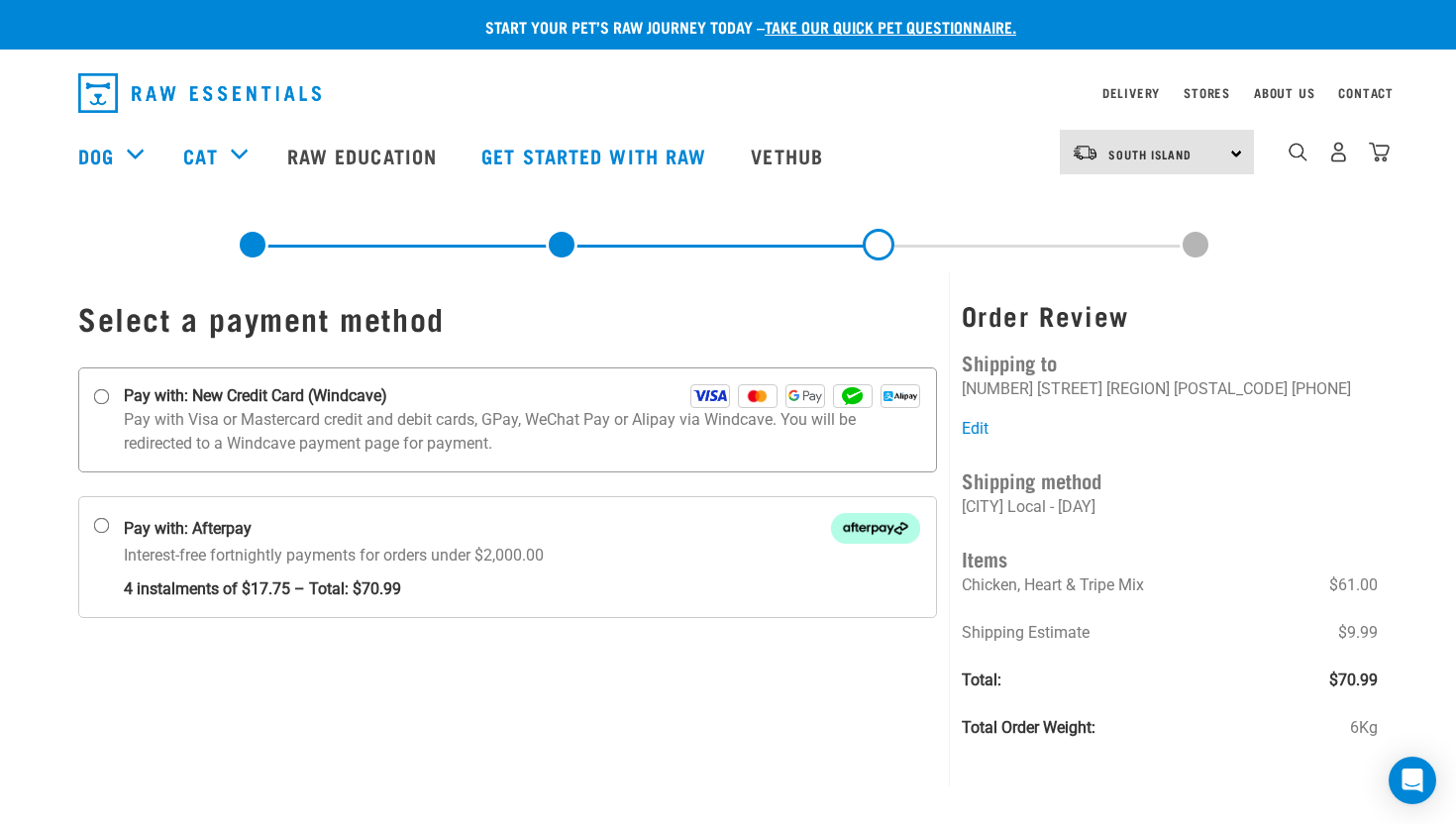 click on "Pay with: New Credit Card (Windcave)" at bounding box center [522, 396] 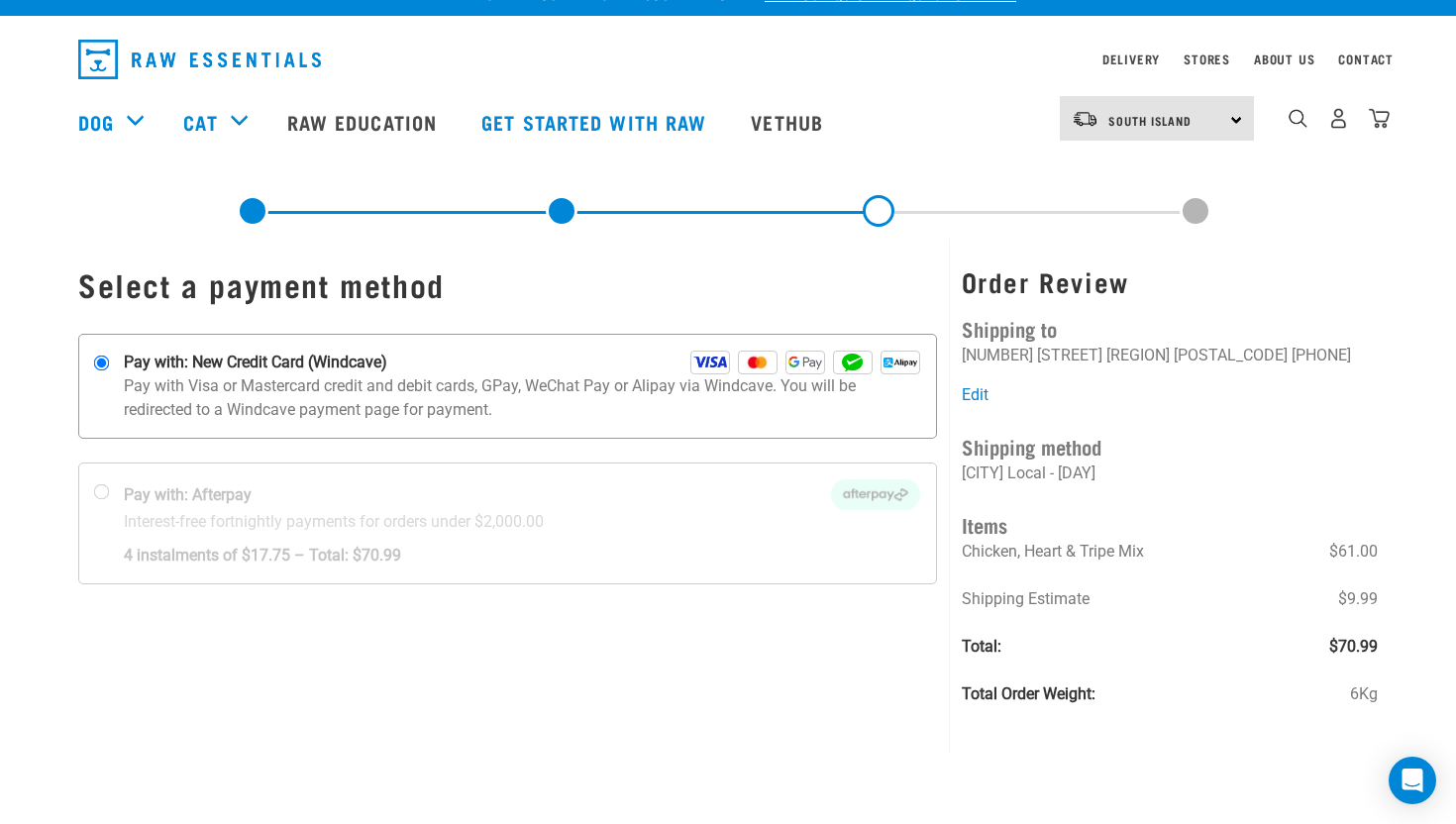 scroll, scrollTop: 0, scrollLeft: 0, axis: both 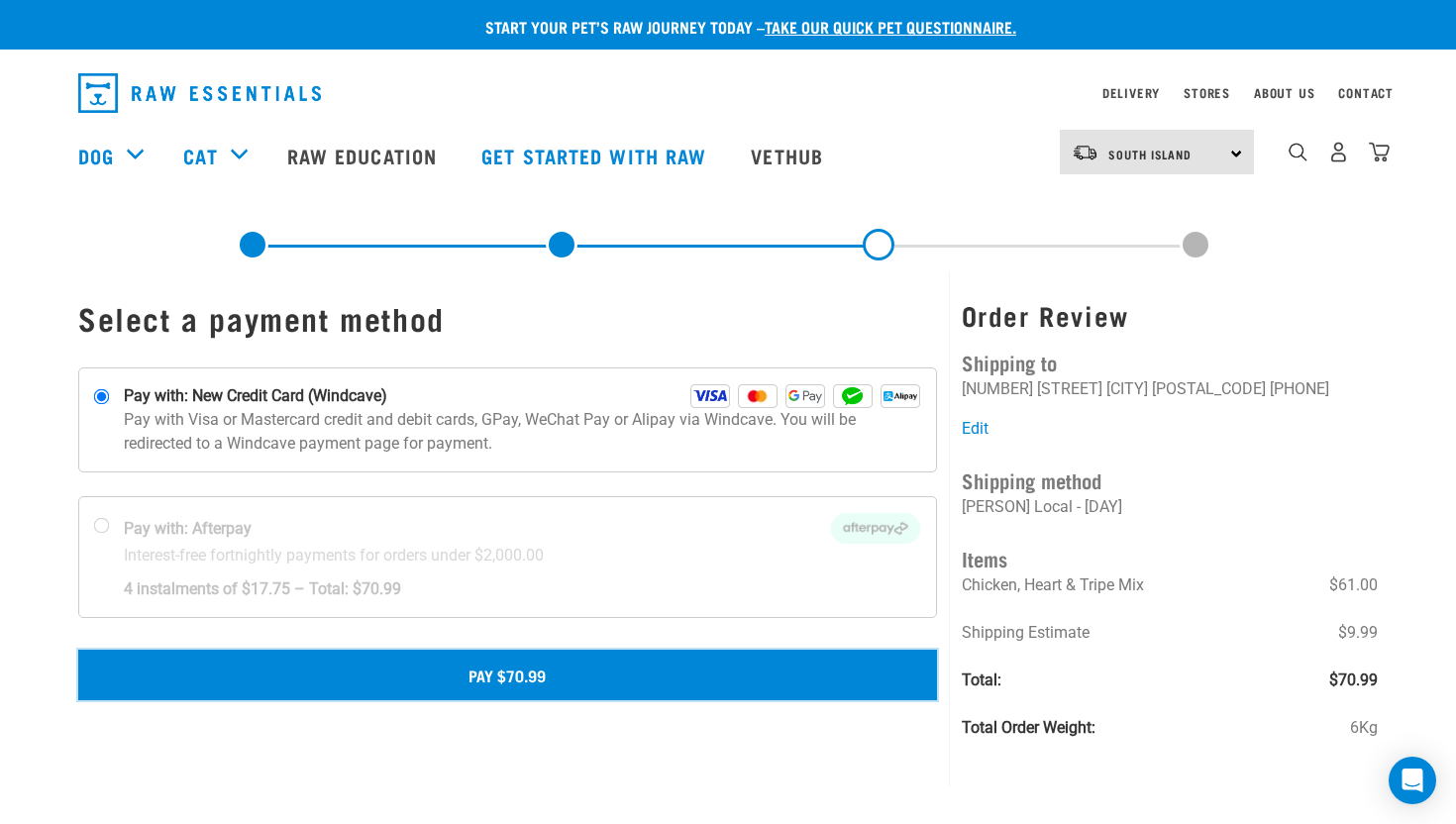 click on "Pay $70.99" at bounding box center [507, 674] 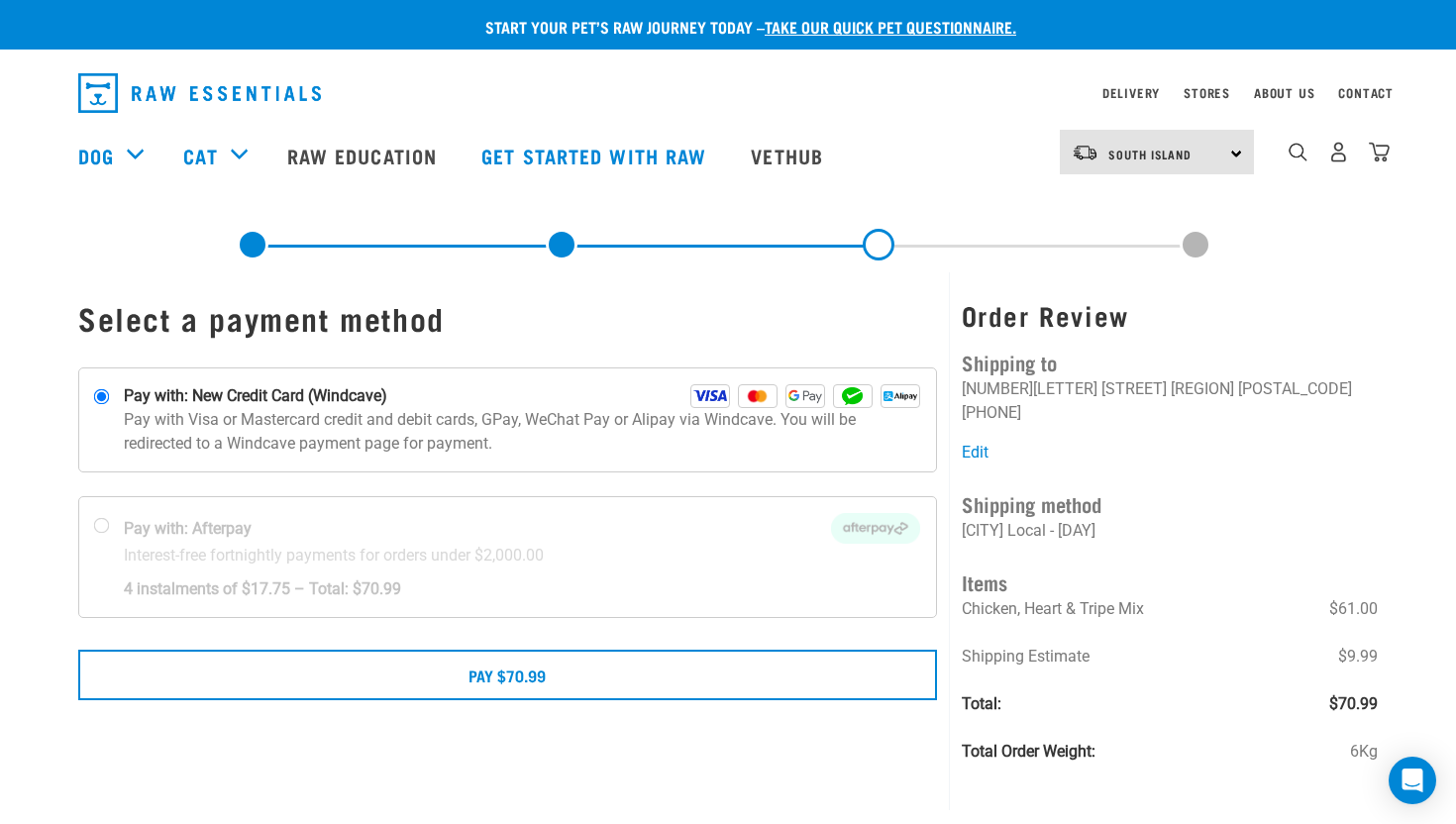 scroll, scrollTop: 0, scrollLeft: 0, axis: both 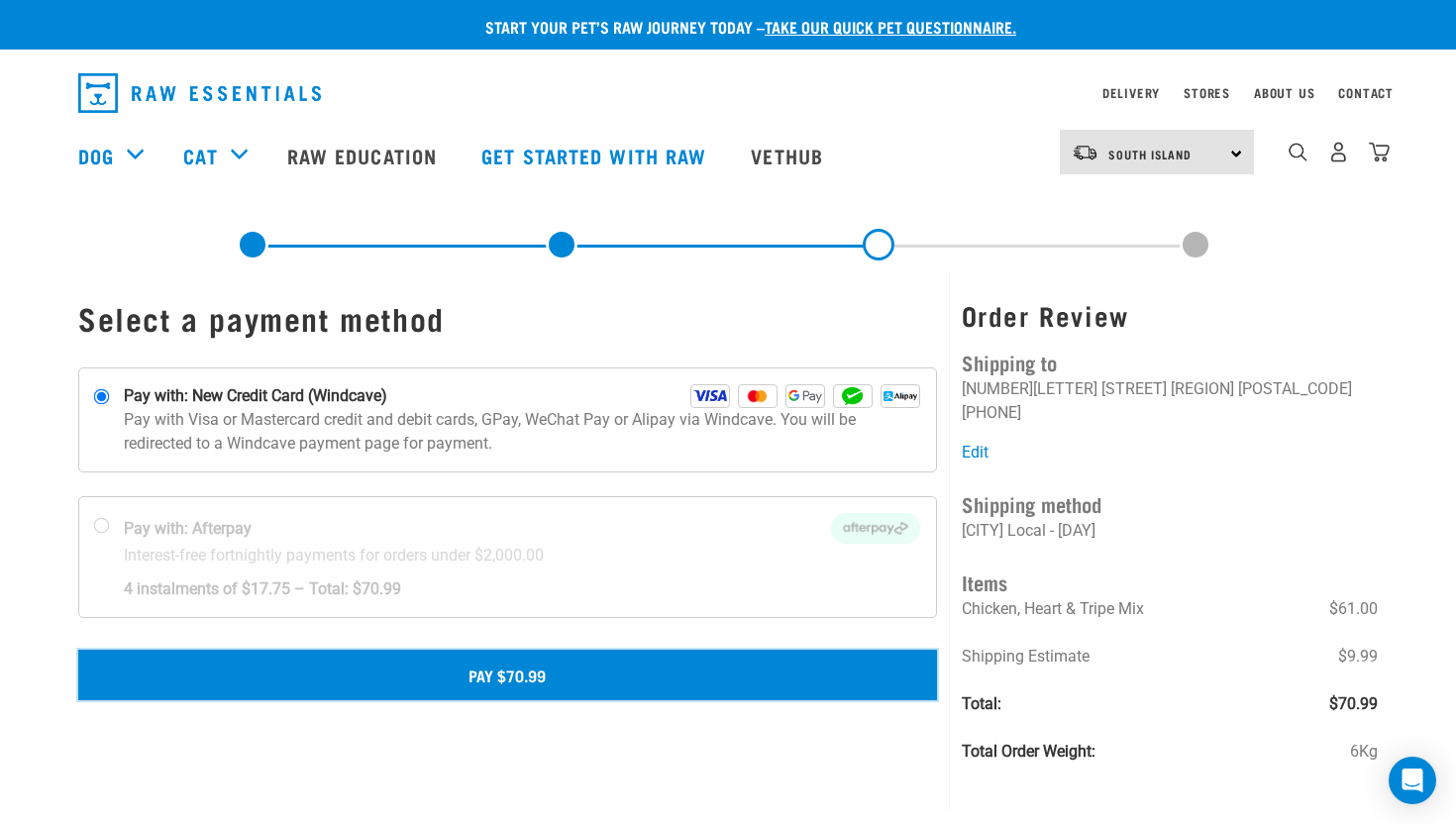 click on "Pay $70.99" at bounding box center (507, 674) 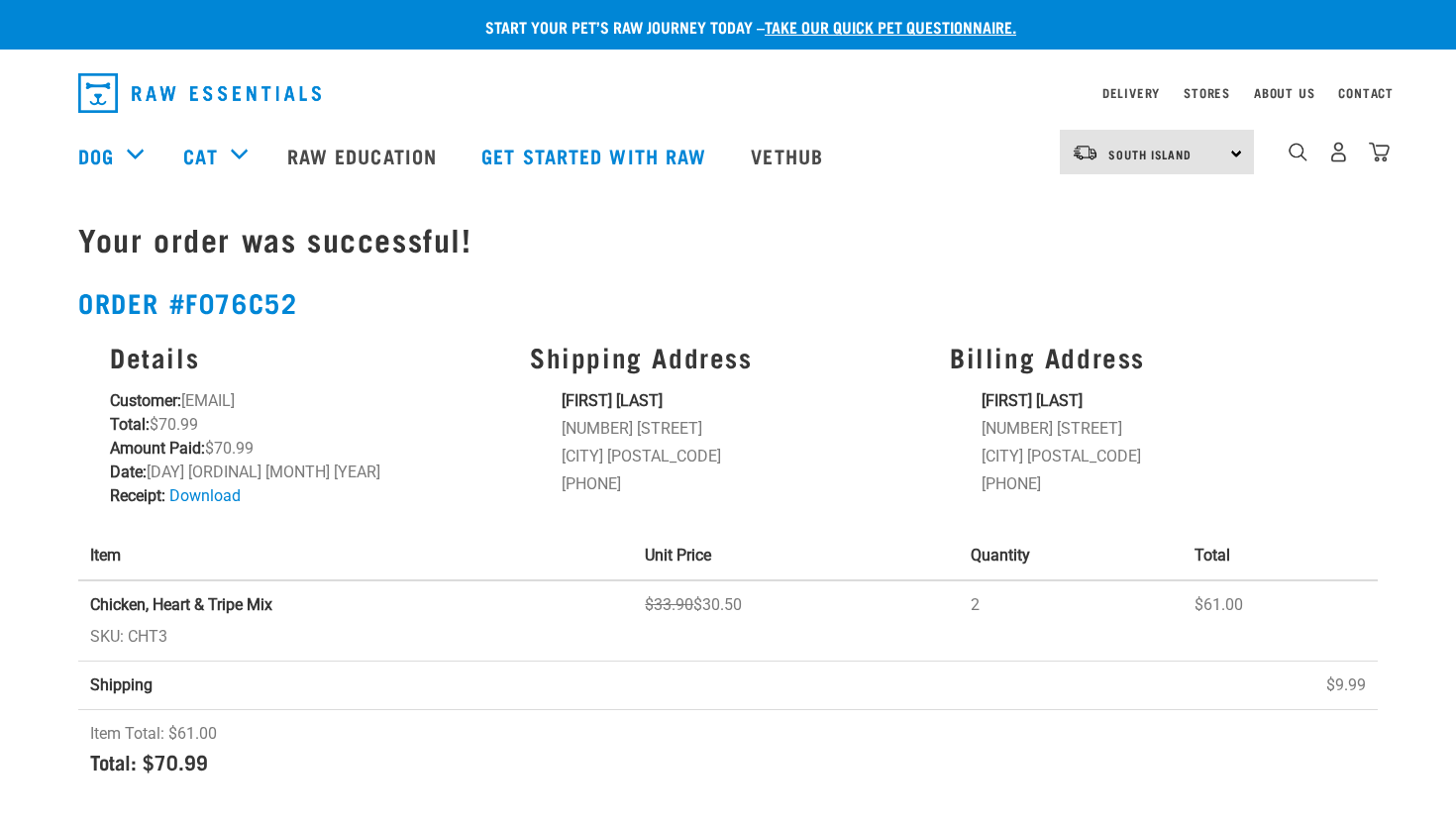 scroll, scrollTop: 0, scrollLeft: 0, axis: both 